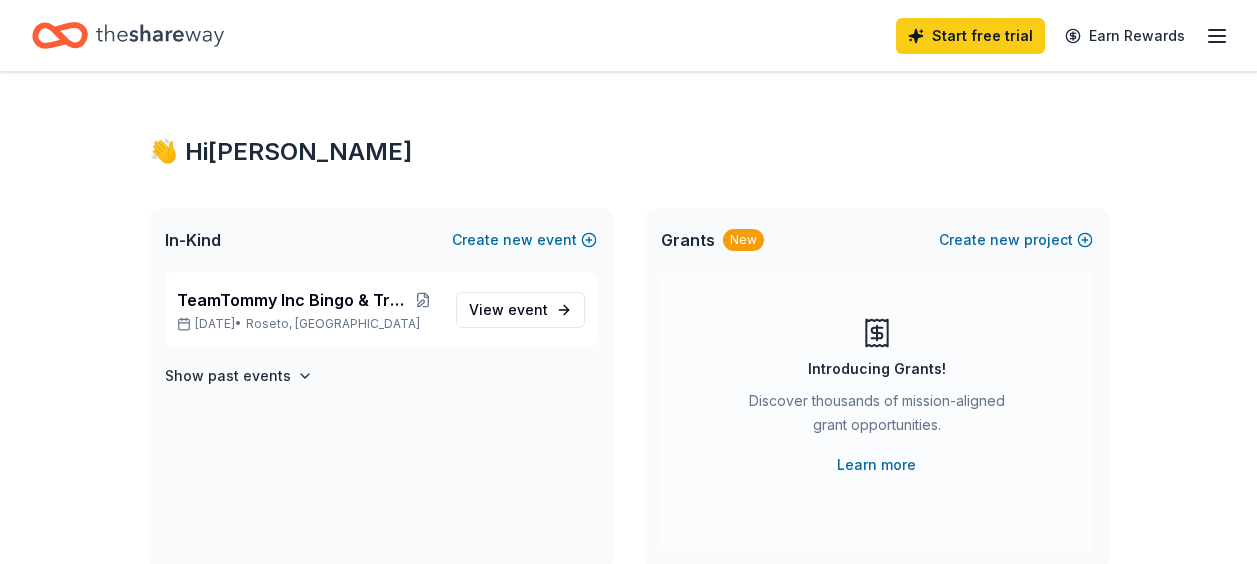 scroll, scrollTop: 0, scrollLeft: 0, axis: both 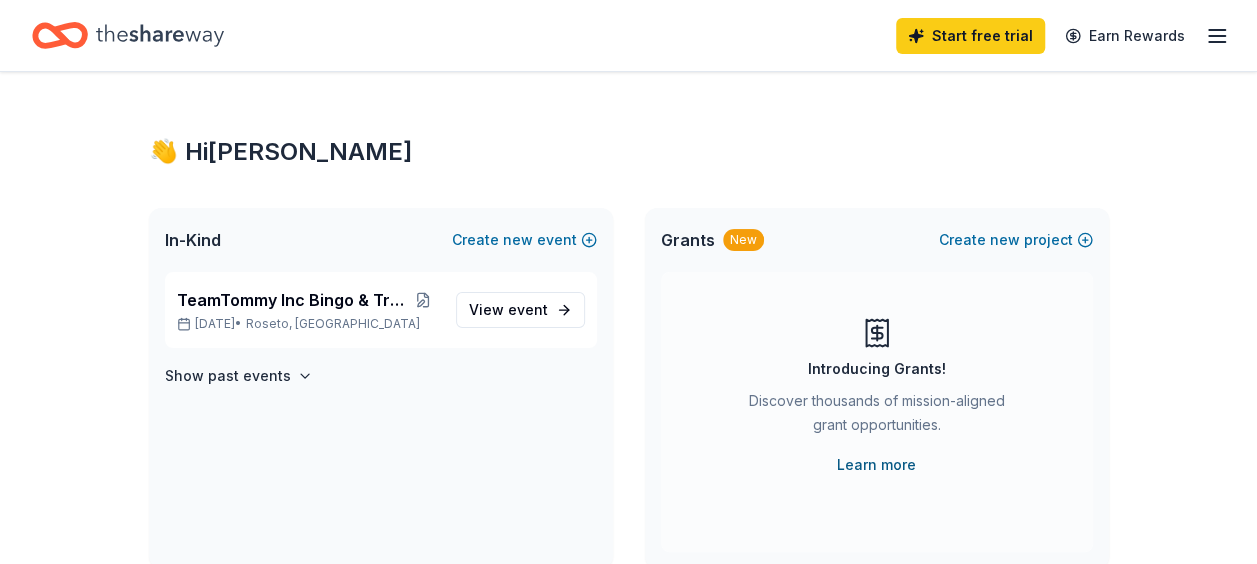 click on "Learn more" at bounding box center [876, 465] 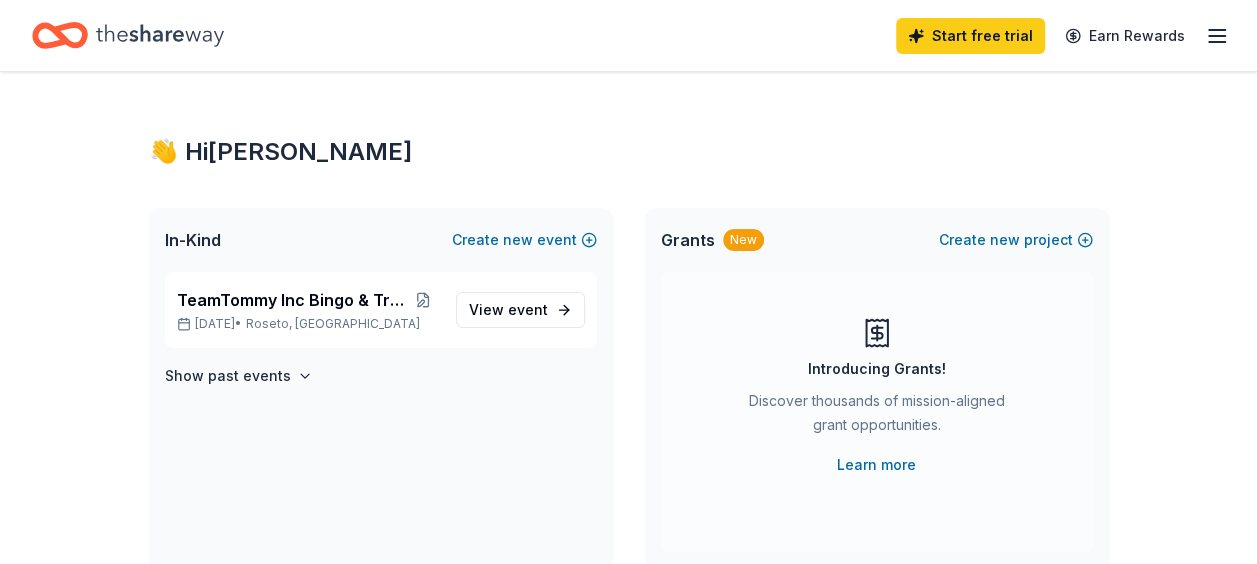 click on "Grants" at bounding box center [688, 240] 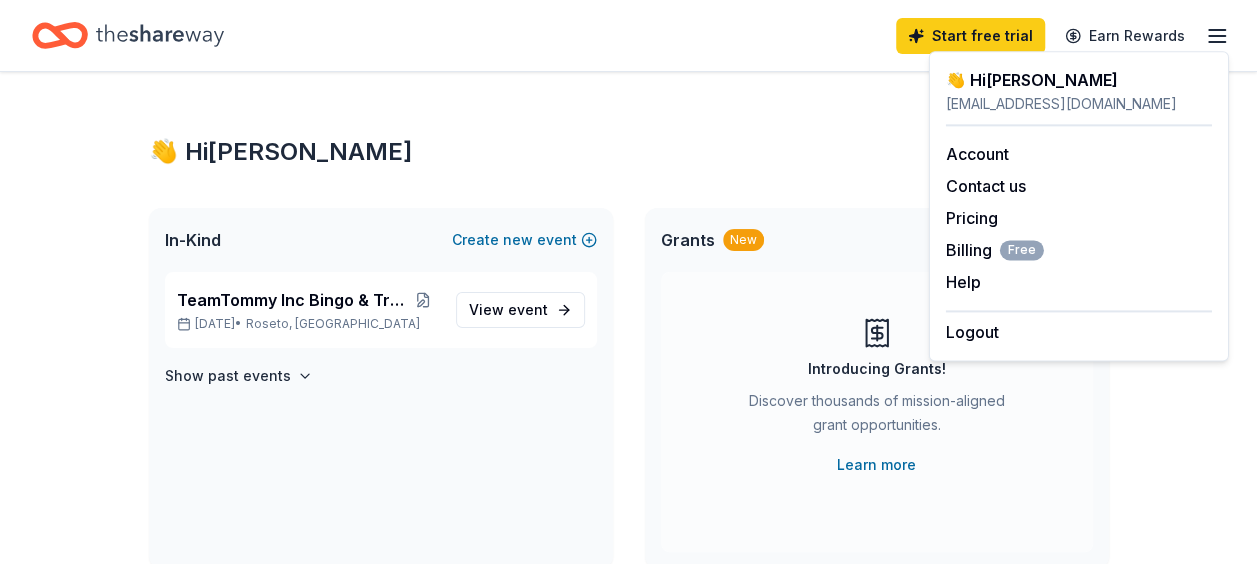click 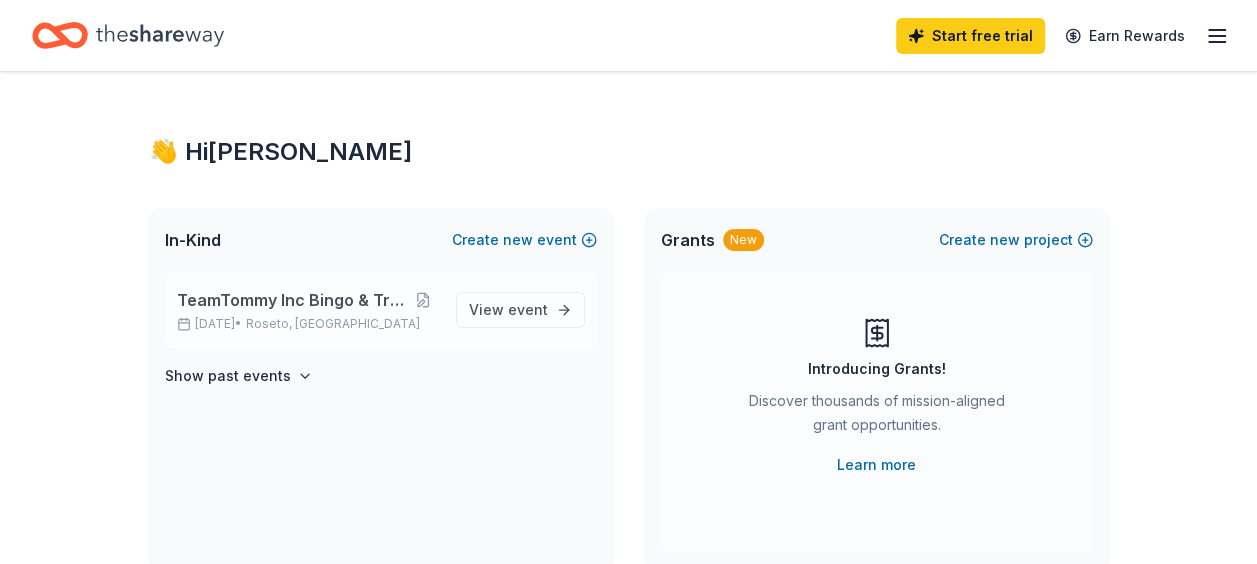click on "Roseto, [GEOGRAPHIC_DATA]" at bounding box center (333, 324) 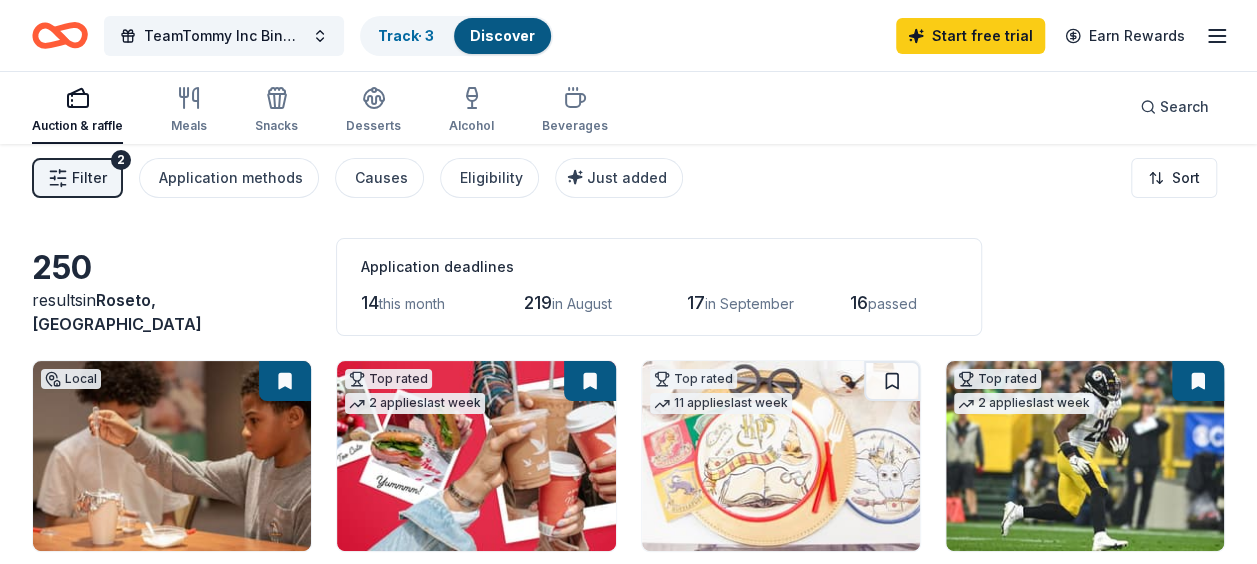 scroll, scrollTop: 0, scrollLeft: 0, axis: both 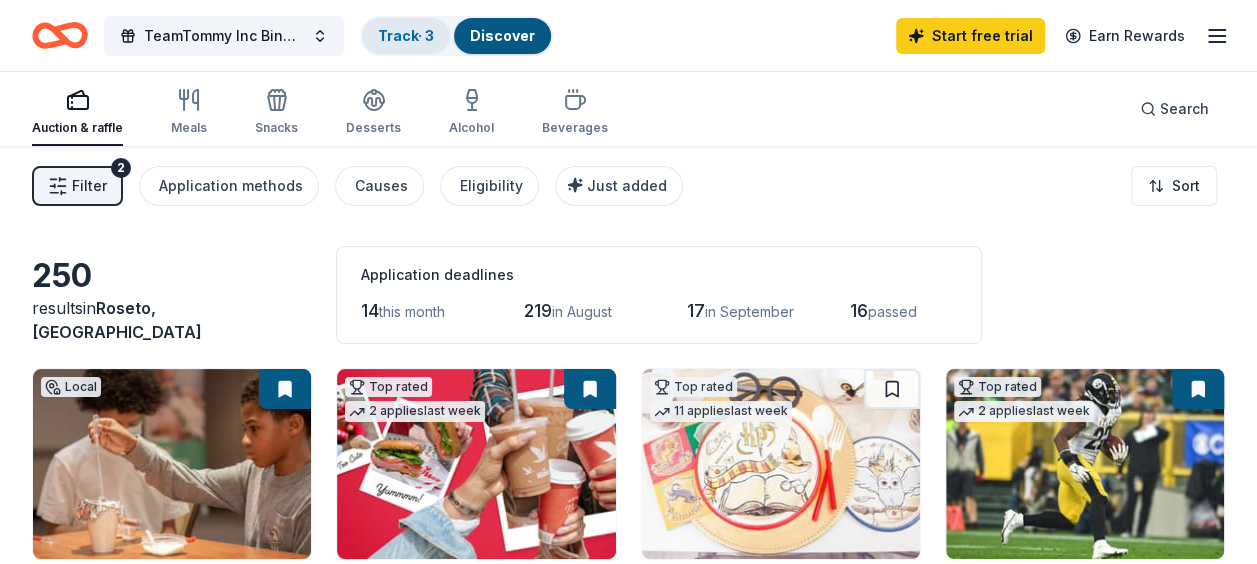 click on "Track  · 3" at bounding box center (406, 35) 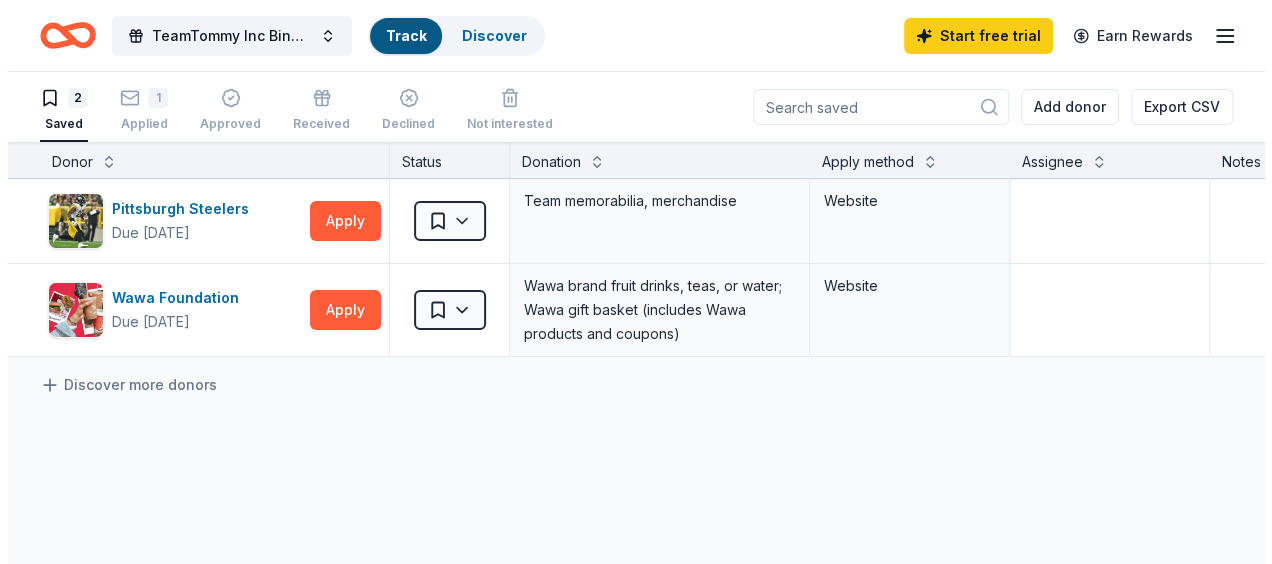 scroll, scrollTop: 0, scrollLeft: 0, axis: both 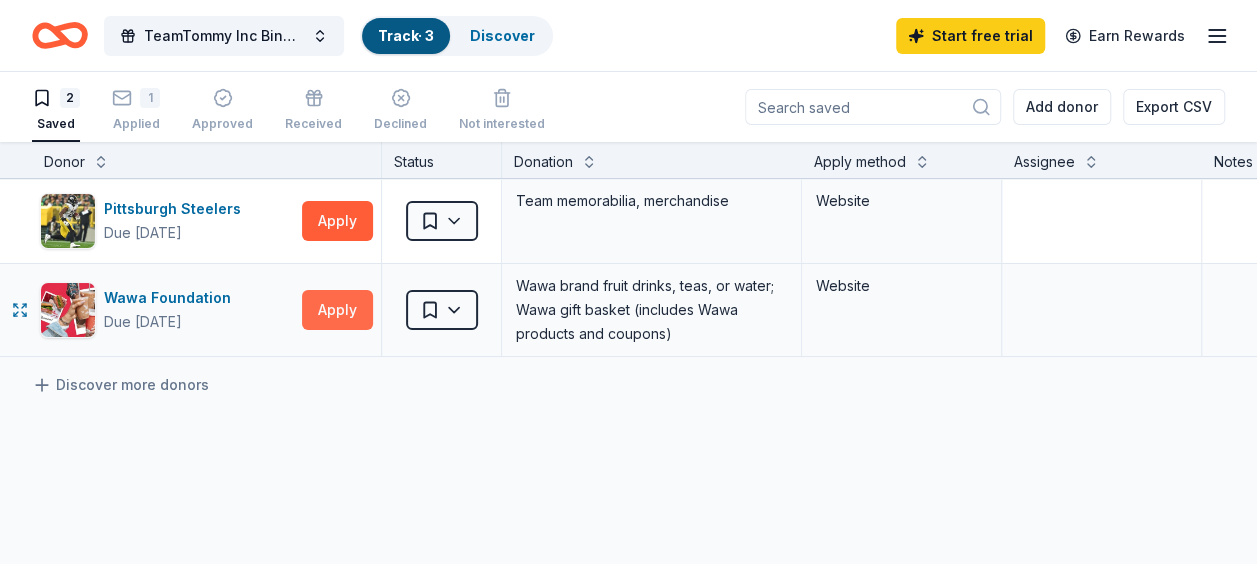 click on "Apply" at bounding box center [337, 310] 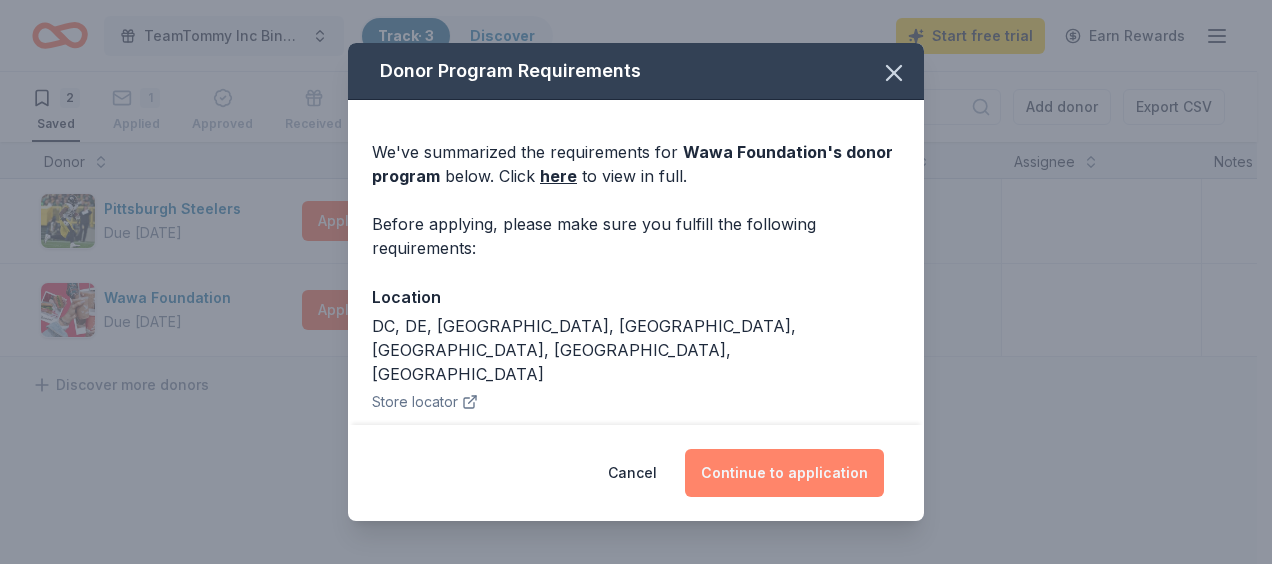 click on "Continue to application" at bounding box center (784, 473) 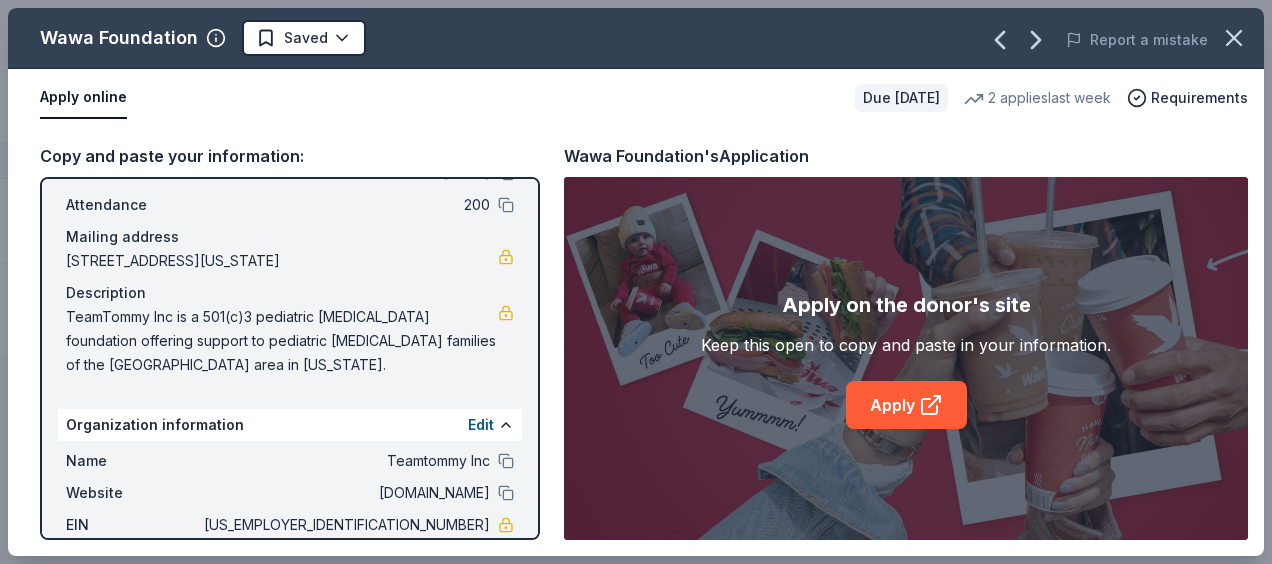 scroll, scrollTop: 0, scrollLeft: 0, axis: both 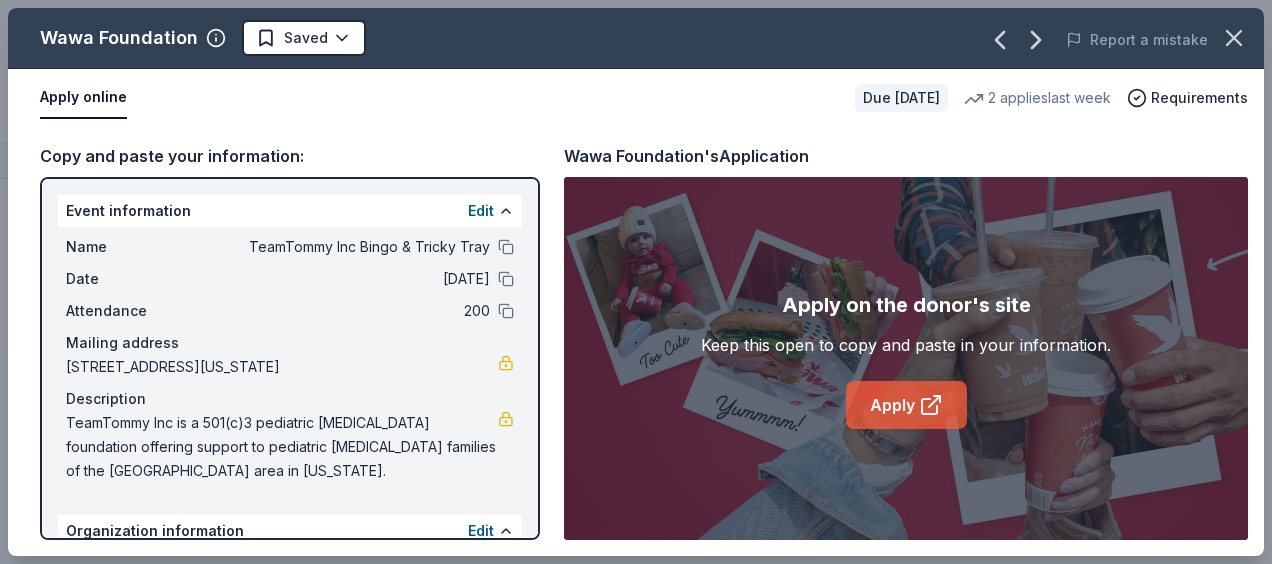 click on "Apply" at bounding box center (906, 405) 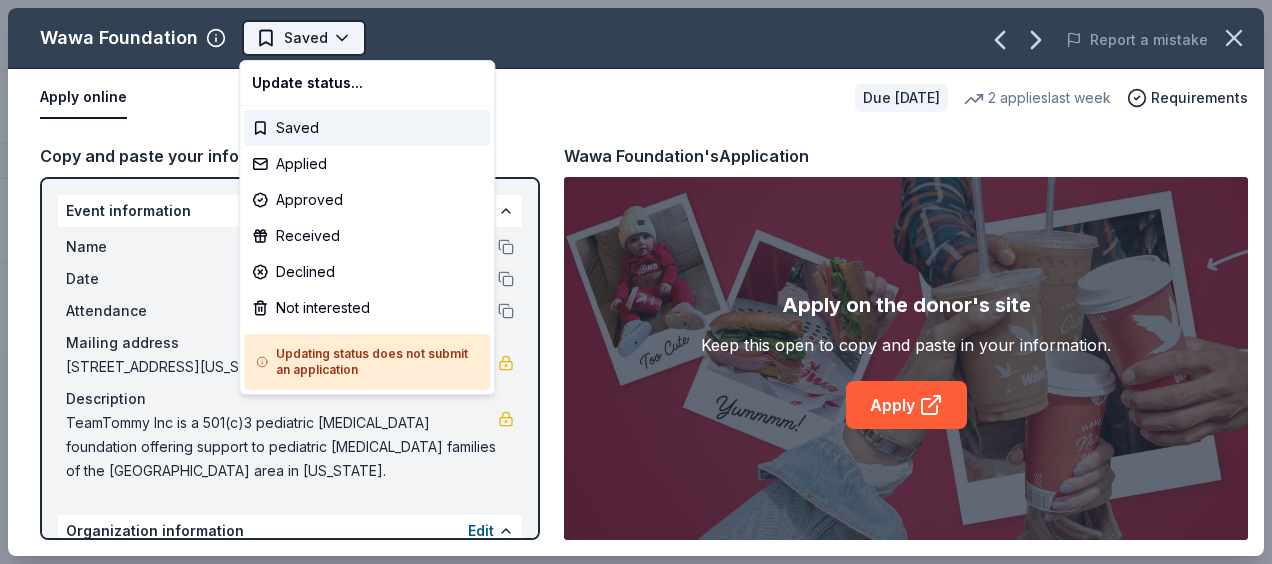 click on "10% TeamTommy Inc Bingo & Tricky Tray Track  · 3 Discover Start free  trial Earn Rewards 2 Saved 1 Applied Approved Received Declined Not interested Add donor Export CSV Donor Status Donation Apply method Assignee Notes Pittsburgh Steelers Due [DATE] Apply Saved Team memorabilia, merchandise Website Wawa Foundation Due [DATE] Apply Saved Wawa brand fruit drinks, teas, or water; Wawa gift basket (includes Wawa products and coupons) Website   Discover more donors Saved Wawa Foundation Saved Report a mistake Apply online Due [DATE] 2   applies  last week Requirements Copy and paste your information: Event information Edit Name TeamTommy Inc Bingo & Tricky Tray Date [DATE] Attendance 200 Mailing address [STREET_ADDRESS][US_STATE] Description TeamTommy Inc is a 501(c)3 pediatric [MEDICAL_DATA] foundation offering support to pediatric [MEDICAL_DATA] families of the Slate Belt area in [US_STATE]. Organization information Edit Name Teamtommy Inc Website [DOMAIN_NAME] EIN" at bounding box center (636, 282) 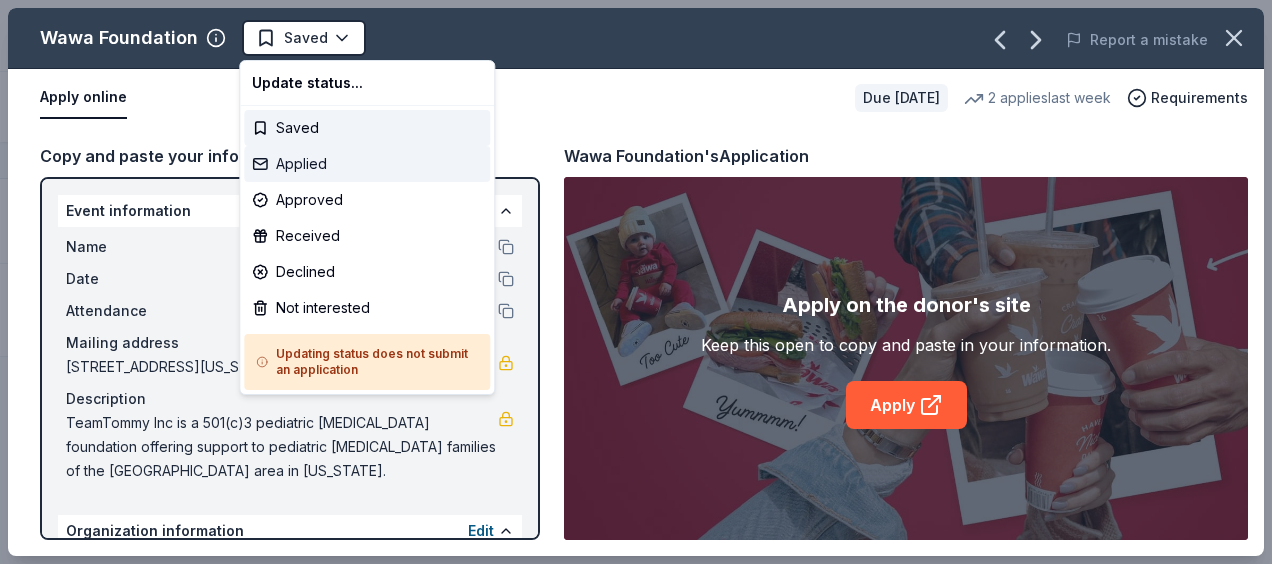 click on "Applied" at bounding box center (367, 164) 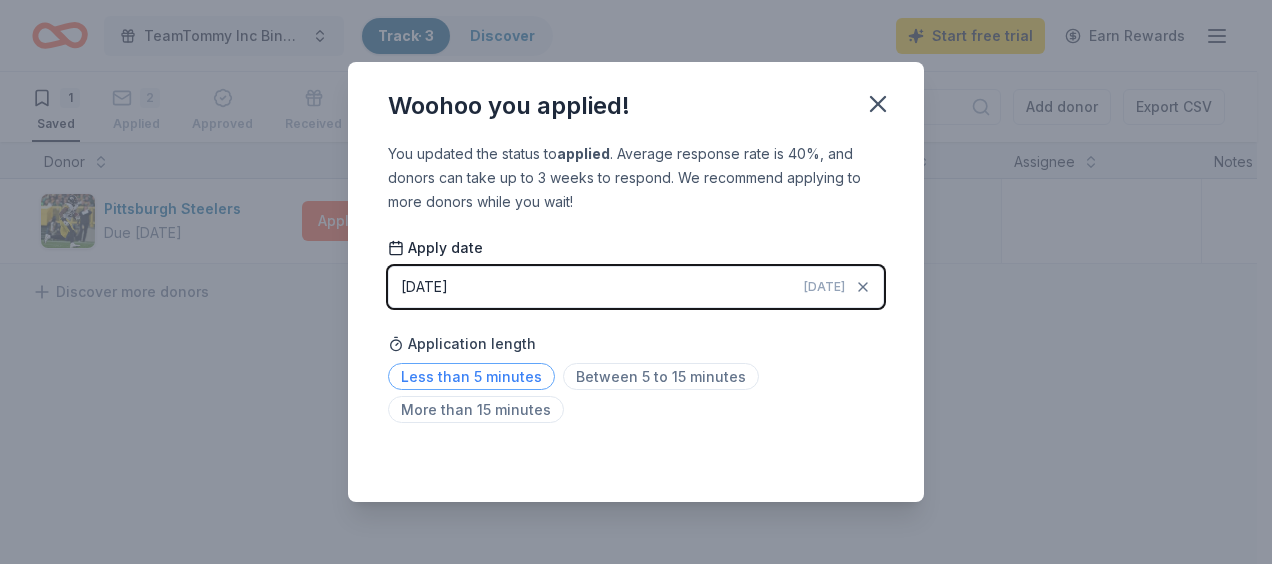 click on "Less than 5 minutes" at bounding box center [471, 376] 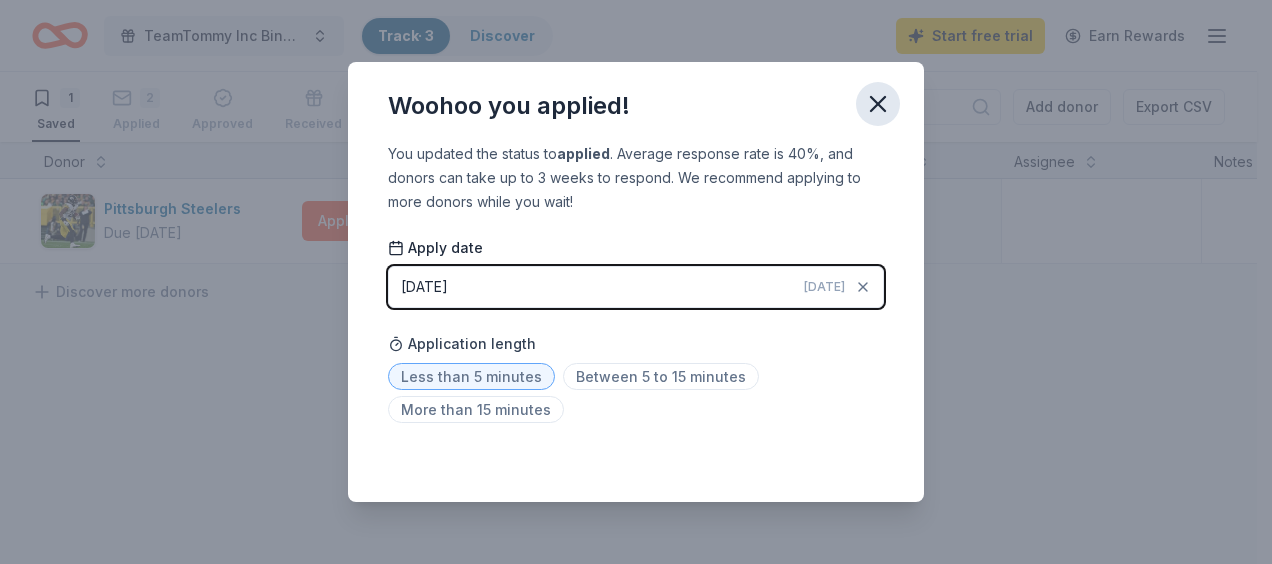 click 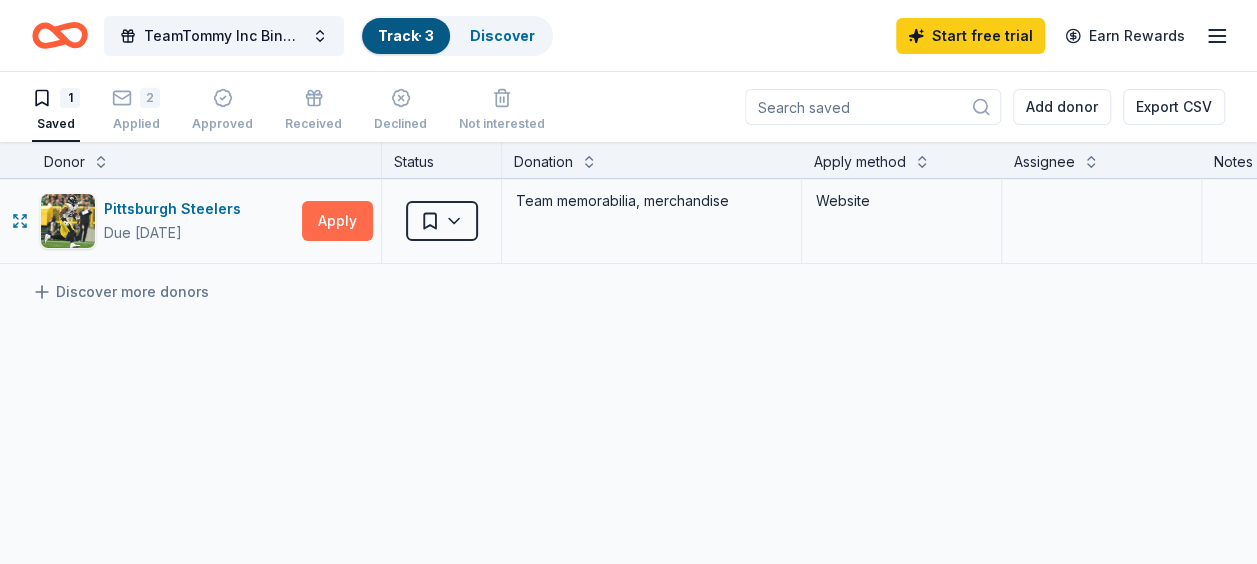 click on "Apply" at bounding box center (337, 221) 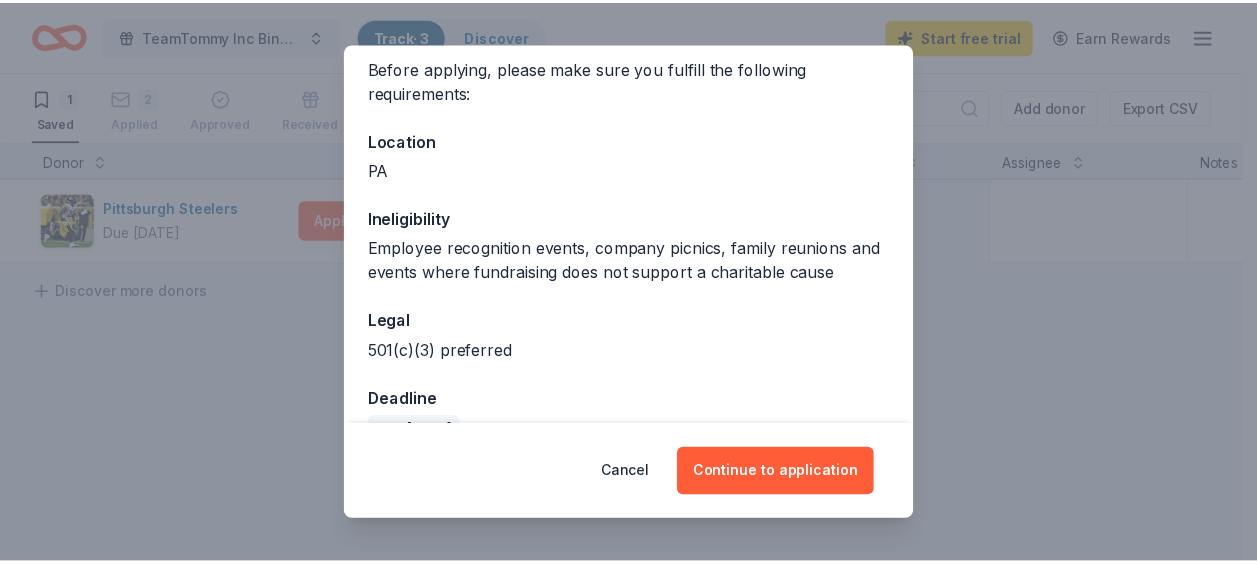 scroll, scrollTop: 199, scrollLeft: 0, axis: vertical 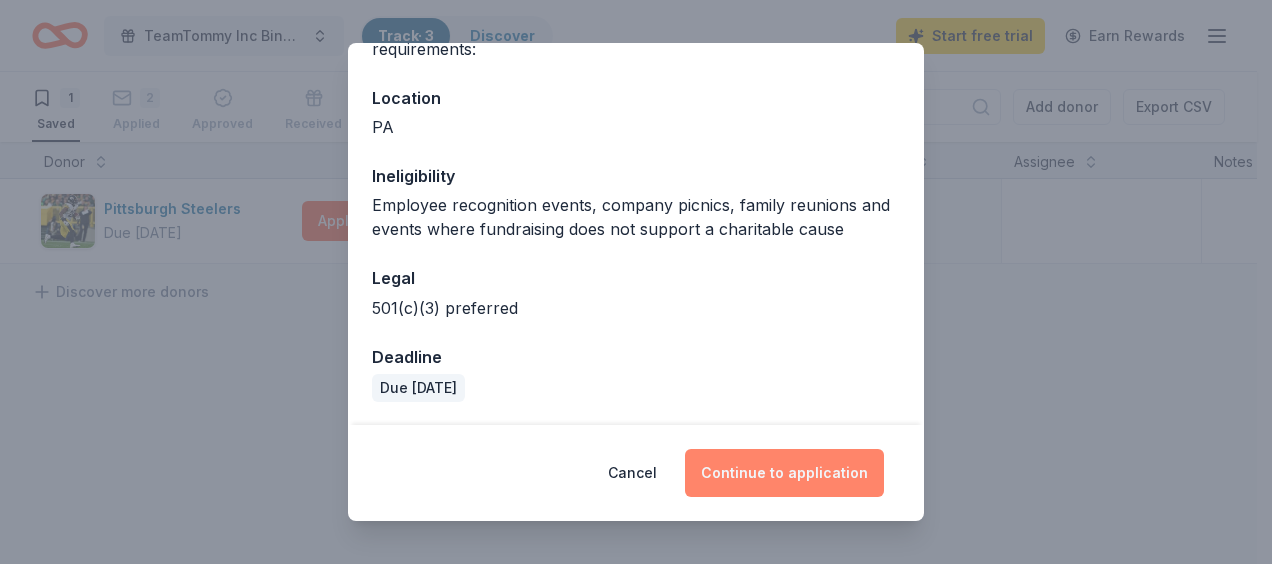 click on "Continue to application" at bounding box center (784, 473) 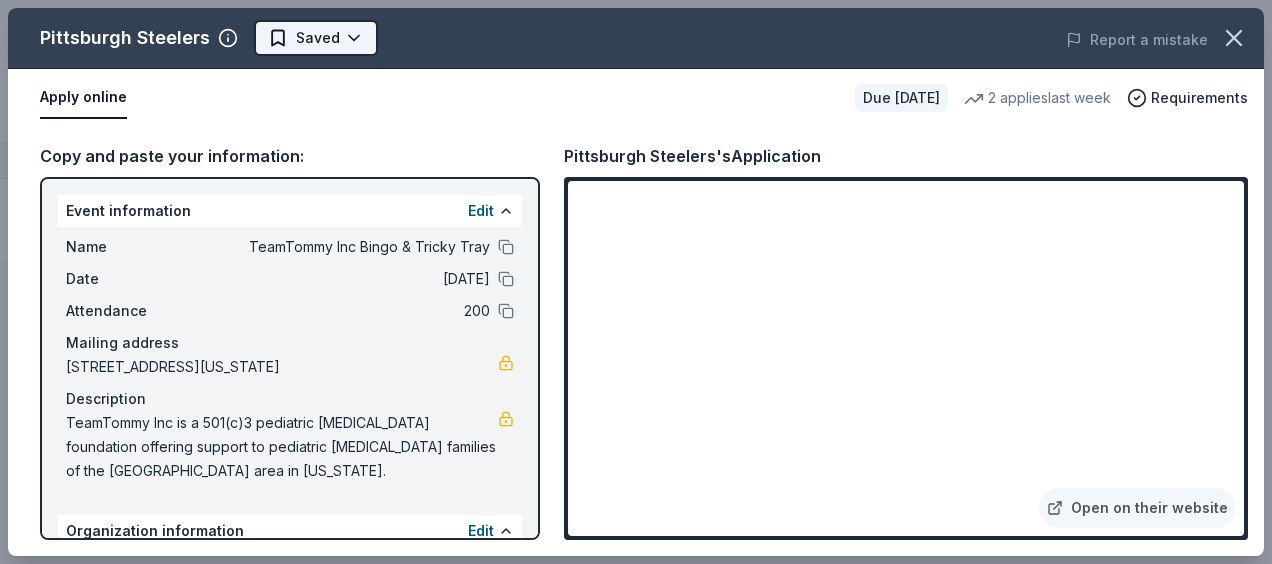 click on "10% TeamTommy Inc Bingo & Tricky Tray Track  · 3 Discover Start free  trial Earn Rewards 1 Saved 2 Applied Approved Received Declined Not interested Add donor Export CSV Donor Status Donation Apply method Assignee Notes Pittsburgh Steelers Due [DATE] Apply Saved Team memorabilia, merchandise Website   Discover more donors Saved Pittsburgh Steelers Saved Report a mistake Apply online Due [DATE] 2   applies  last week Requirements Copy and paste your information: Event information Edit Name TeamTommy Inc Bingo & Tricky Tray Date [DATE] Attendance 200 Mailing address [STREET_ADDRESS][US_STATE] Description TeamTommy Inc is a 501(c)3 pediatric [MEDICAL_DATA] foundation offering support to pediatric [MEDICAL_DATA] families of the Slate Belt area in [US_STATE]. Organization information Edit Name Teamtommy Inc Website [DOMAIN_NAME] EIN [US_EMPLOYER_IDENTIFICATION_NUMBER] Mission statement Pittsburgh Steelers's  Application Open on their website" at bounding box center (636, 282) 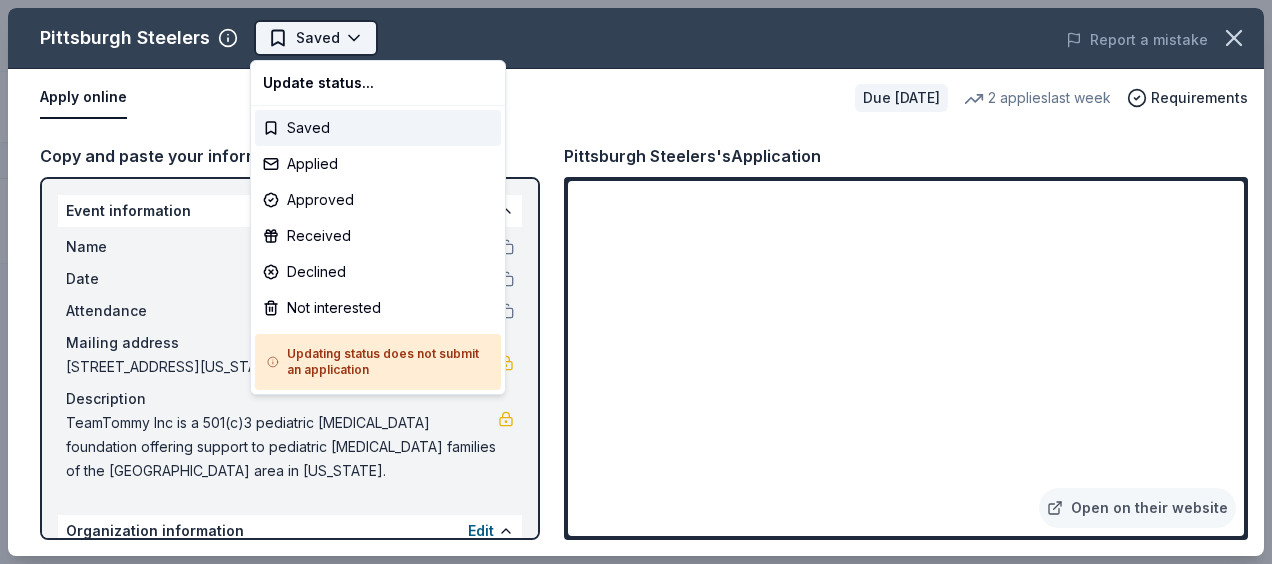 click on "10% TeamTommy Inc Bingo & Tricky Tray Track  · 3 Discover Start free  trial Earn Rewards 1 Saved 2 Applied Approved Received Declined Not interested Add donor Export CSV Donor Status Donation Apply method Assignee Notes Pittsburgh Steelers Due [DATE] Apply Saved Team memorabilia, merchandise Website   Discover more donors Saved Pittsburgh Steelers Saved Report a mistake Apply online Due [DATE] 2   applies  last week Requirements Copy and paste your information: Event information Edit Name TeamTommy Inc Bingo & Tricky Tray Date [DATE] Attendance 200 Mailing address [STREET_ADDRESS][US_STATE] Description TeamTommy Inc is a 501(c)3 pediatric [MEDICAL_DATA] foundation offering support to pediatric [MEDICAL_DATA] families of the Slate Belt area in [US_STATE]. Organization information Edit Name Teamtommy Inc Website [DOMAIN_NAME] EIN [US_EMPLOYER_IDENTIFICATION_NUMBER] Mission statement Pittsburgh Steelers's  Application Open on their website Update status... Saved Applied Approved Received" at bounding box center (636, 282) 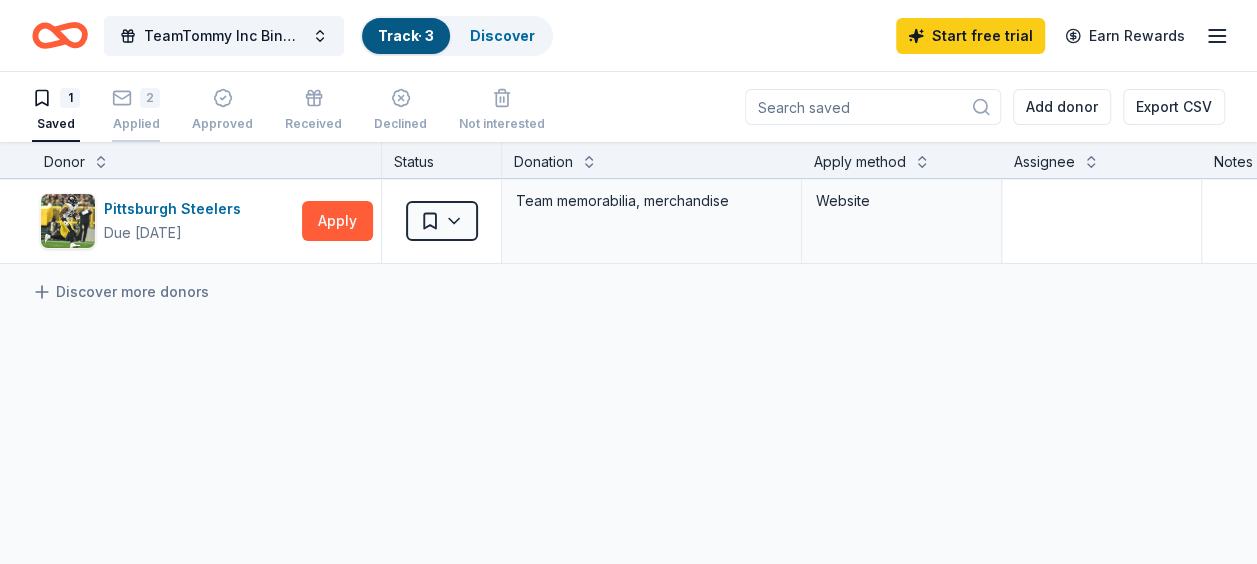 click on "Applied" at bounding box center [136, 124] 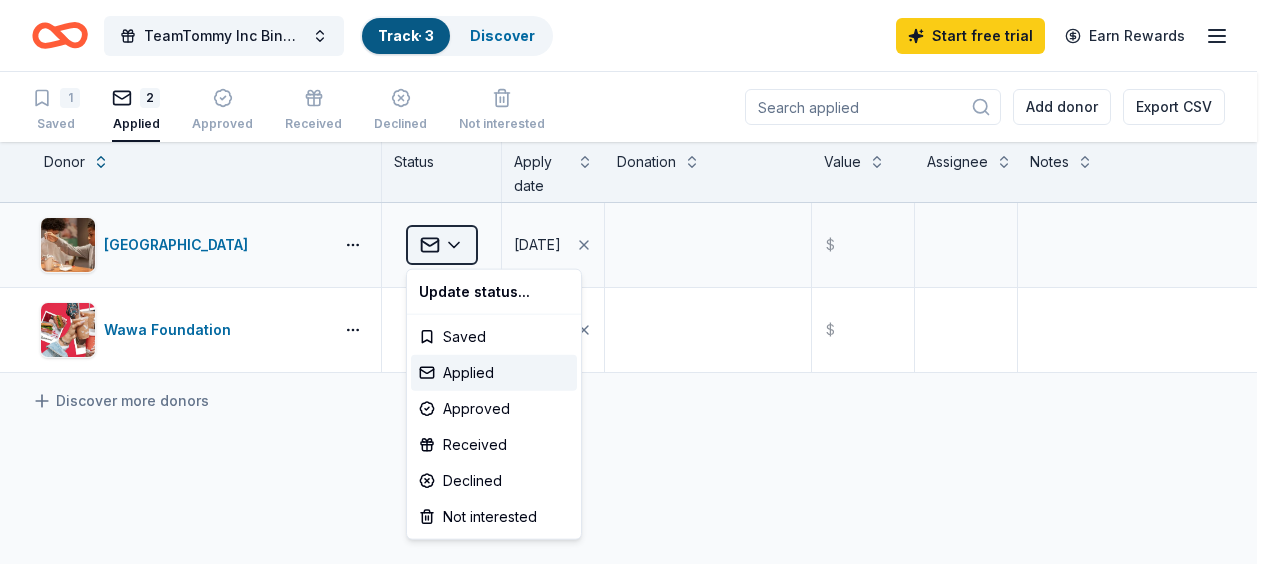 click on "10% TeamTommy Inc Bingo & Tricky Tray Track  · 3 Discover Start free  trial Earn Rewards 1 Saved 2 Applied Approved Received Declined Not interested Add donor Export CSV Donor Status Apply date Donation Value Assignee Notes Da Vinci Science Center Applied [DATE] $ Wawa Foundation Applied [DATE] $   Discover more donors Saved Update status... Saved Applied Approved Received Declined Not interested" at bounding box center [636, 282] 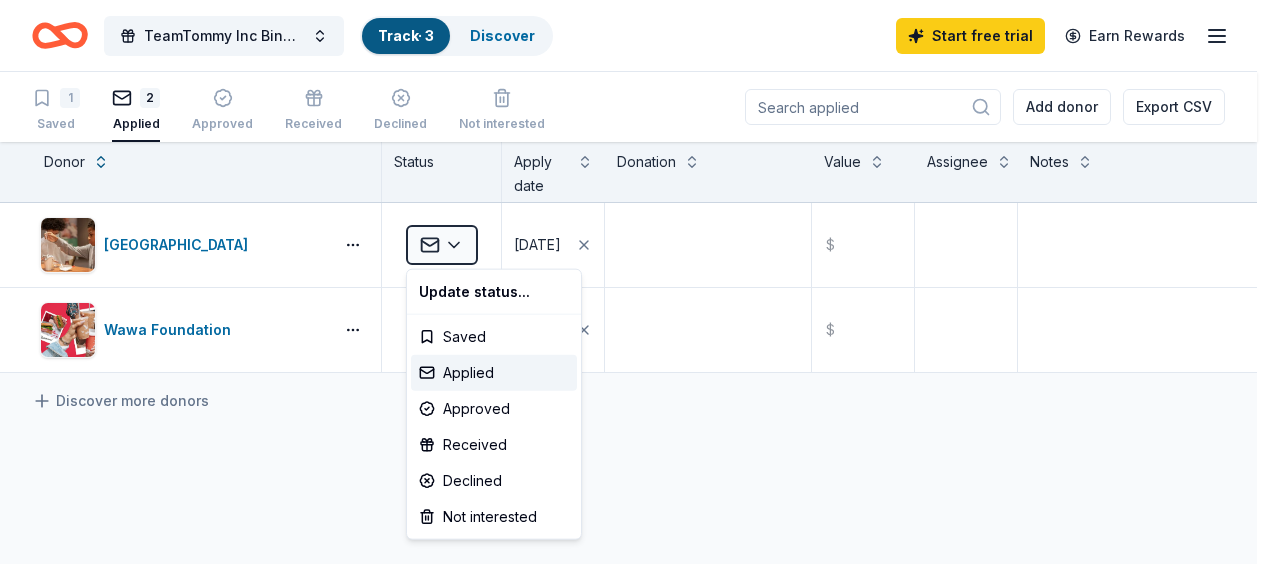 click on "10% TeamTommy Inc Bingo & Tricky Tray Track  · 3 Discover Start free  trial Earn Rewards 1 Saved 2 Applied Approved Received Declined Not interested Add donor Export CSV Donor Status Apply date Donation Value Assignee Notes Da Vinci Science Center Applied [DATE] $ Wawa Foundation Applied [DATE] $   Discover more donors Saved Update status... Saved Applied Approved Received Declined Not interested" at bounding box center (636, 282) 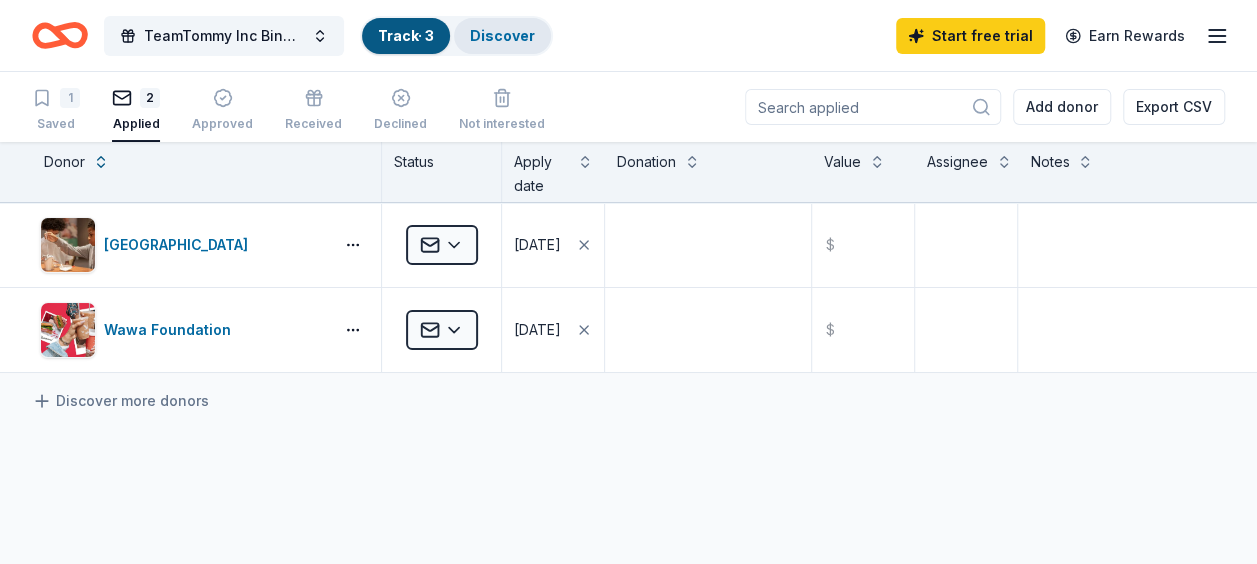 click on "Discover" at bounding box center (502, 35) 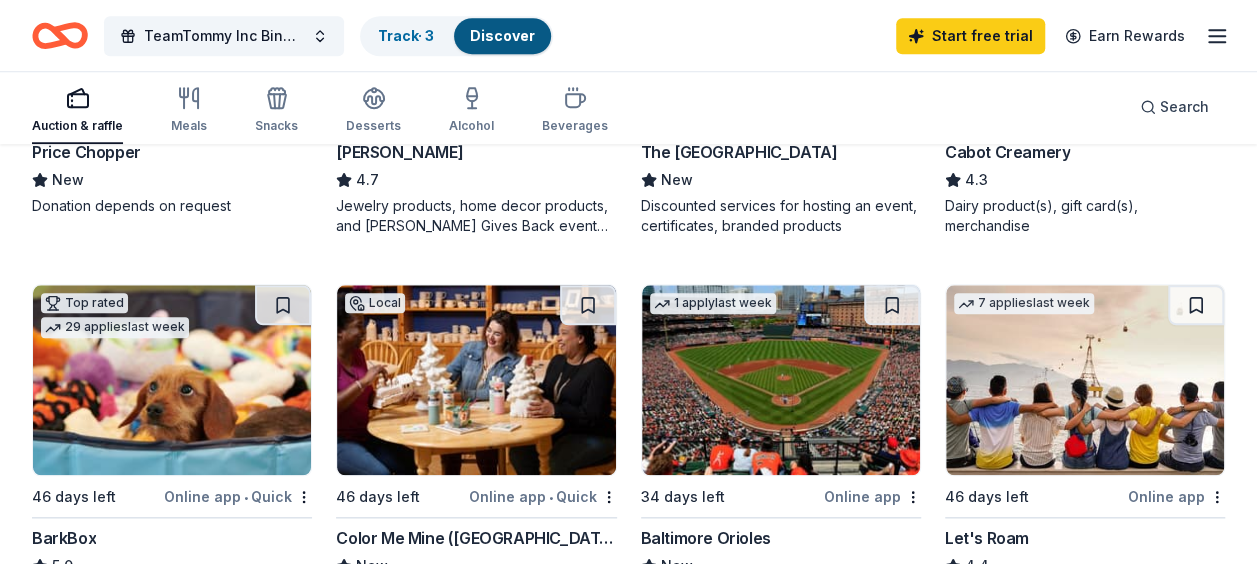 scroll, scrollTop: 900, scrollLeft: 0, axis: vertical 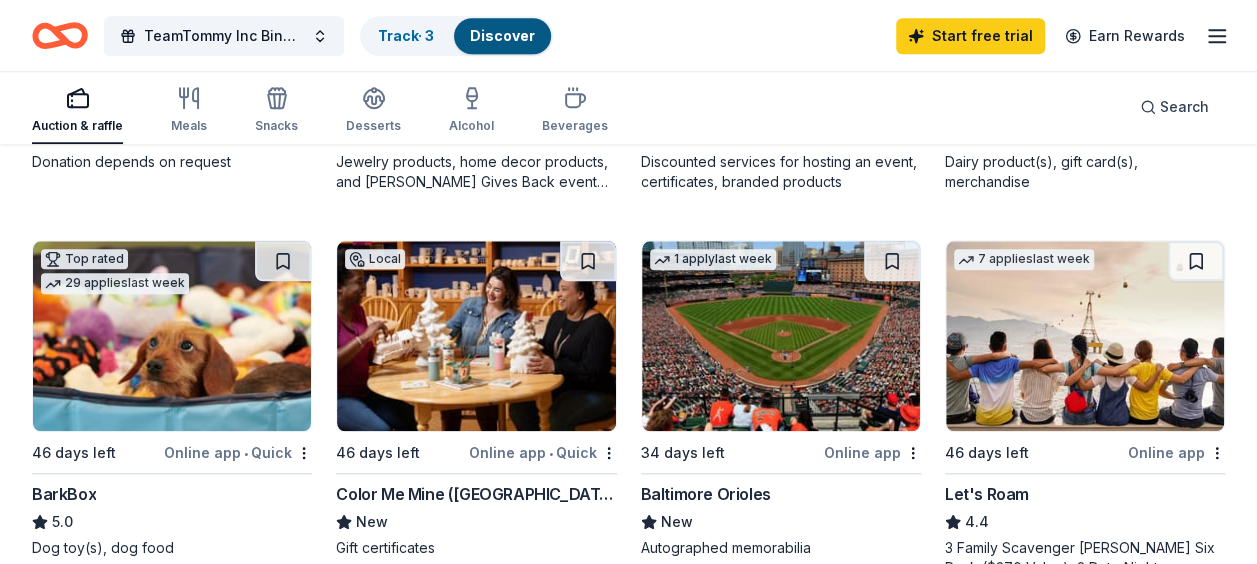 click at bounding box center (476, 336) 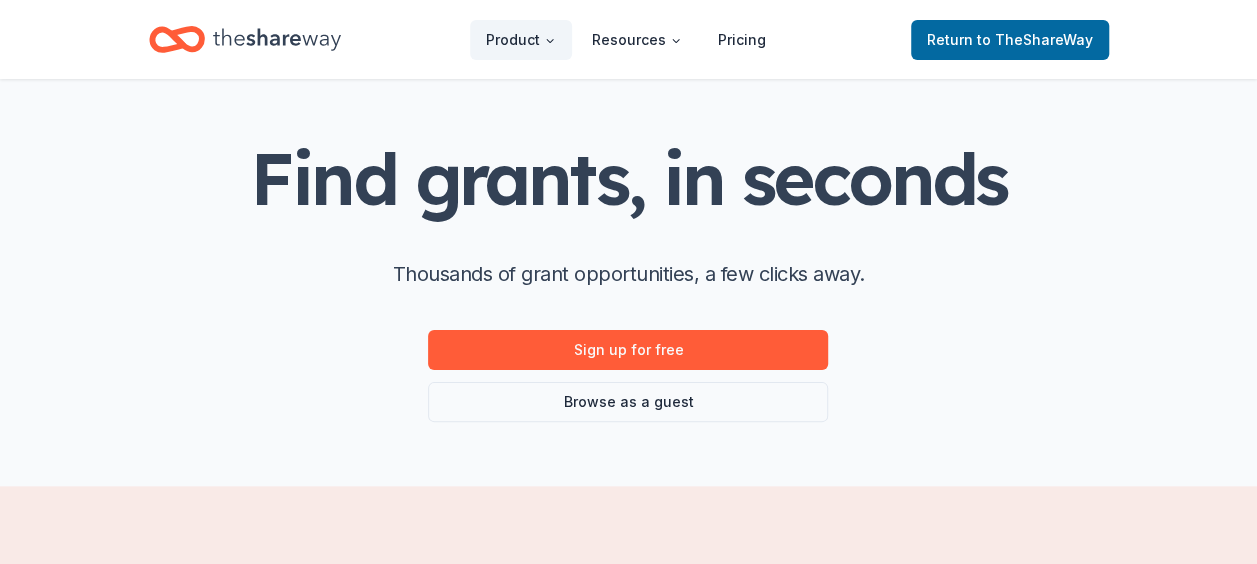 scroll, scrollTop: 100, scrollLeft: 0, axis: vertical 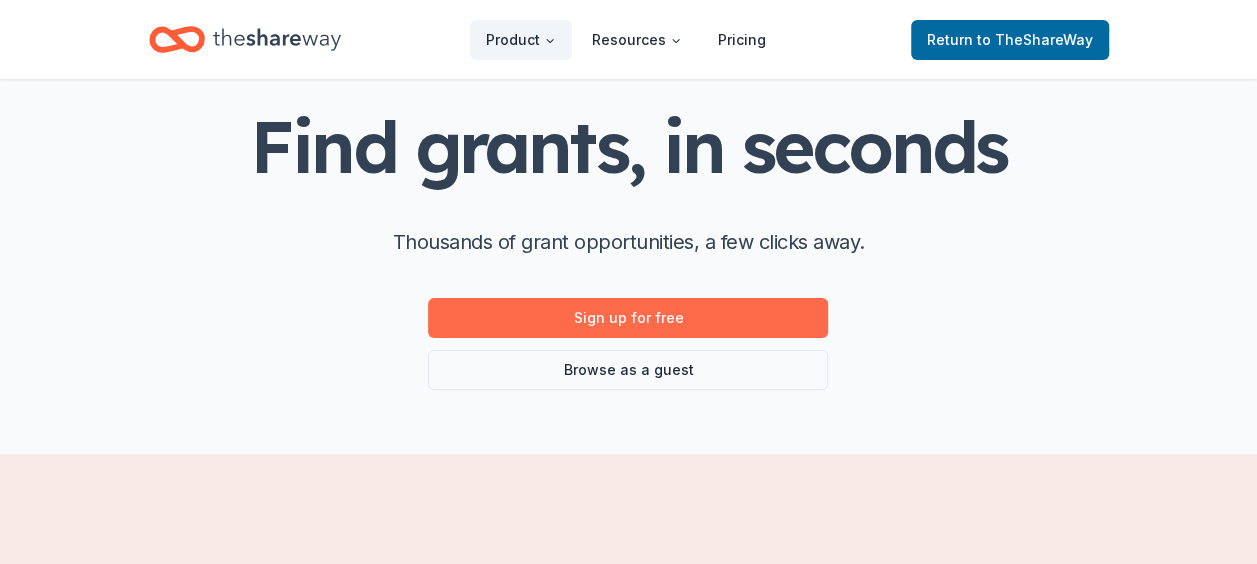 click on "Sign up for free" at bounding box center (628, 318) 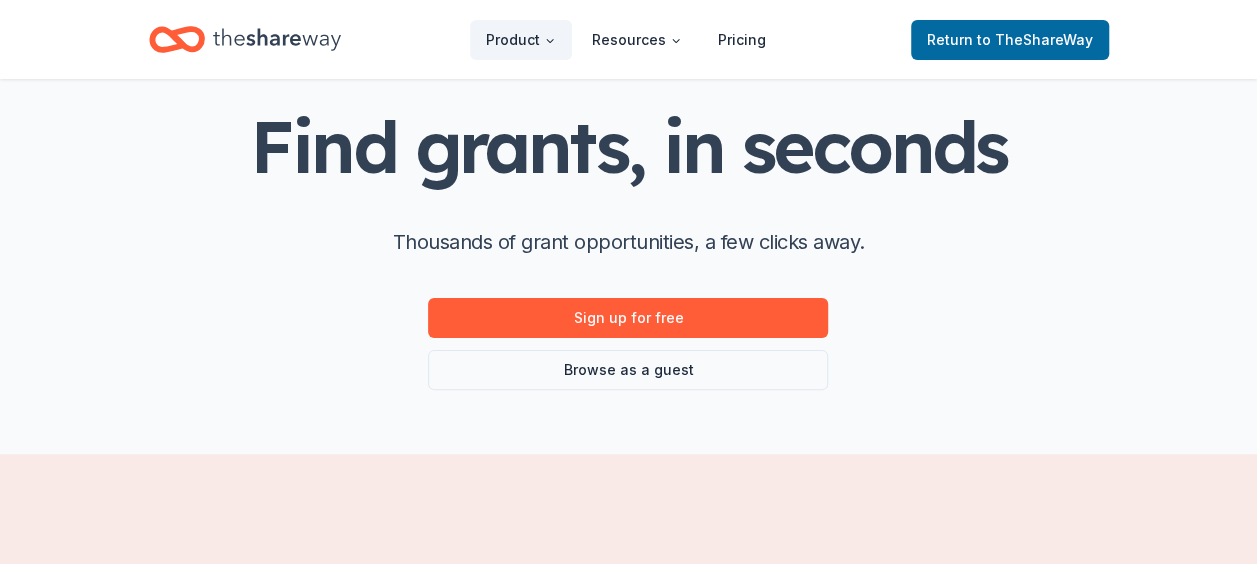 scroll, scrollTop: 0, scrollLeft: 0, axis: both 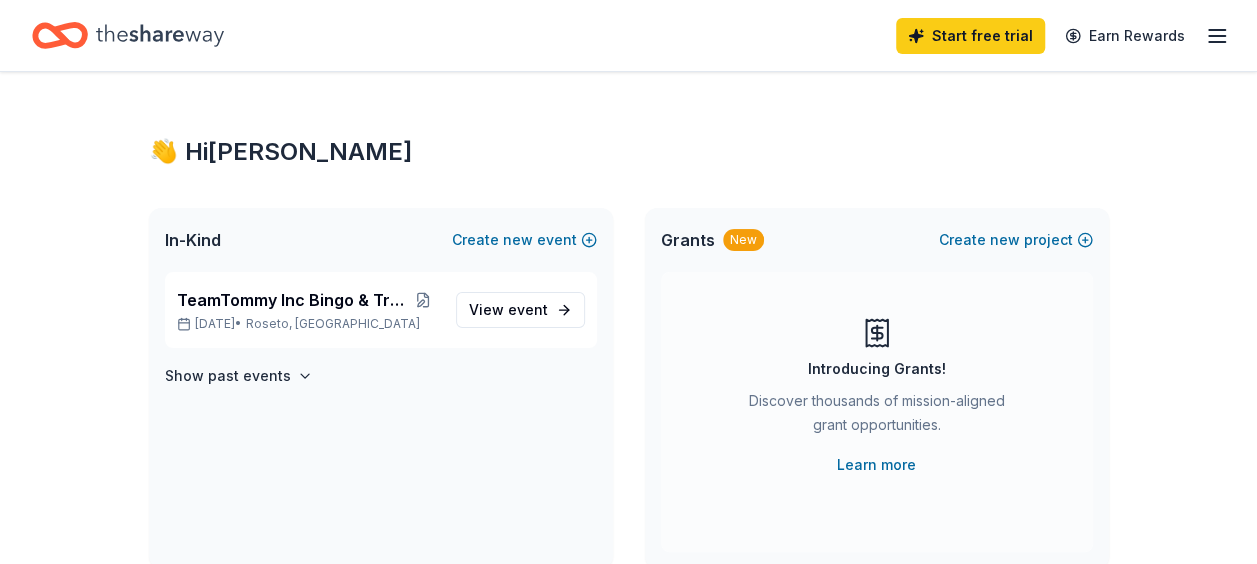 click on "New" at bounding box center [743, 240] 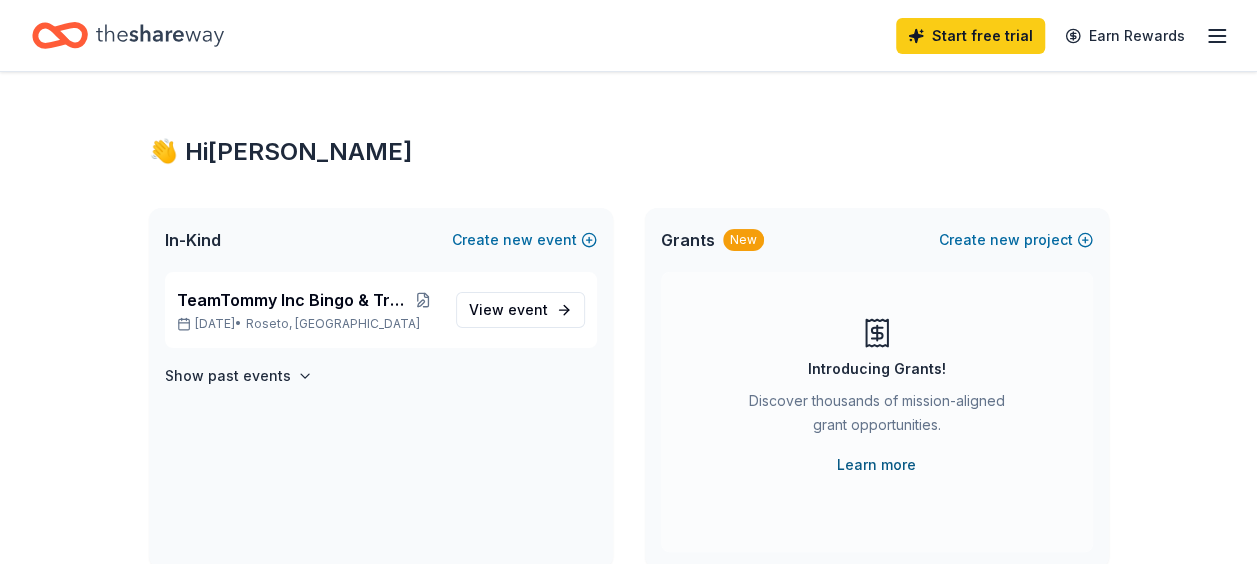 click on "Learn more" at bounding box center (876, 465) 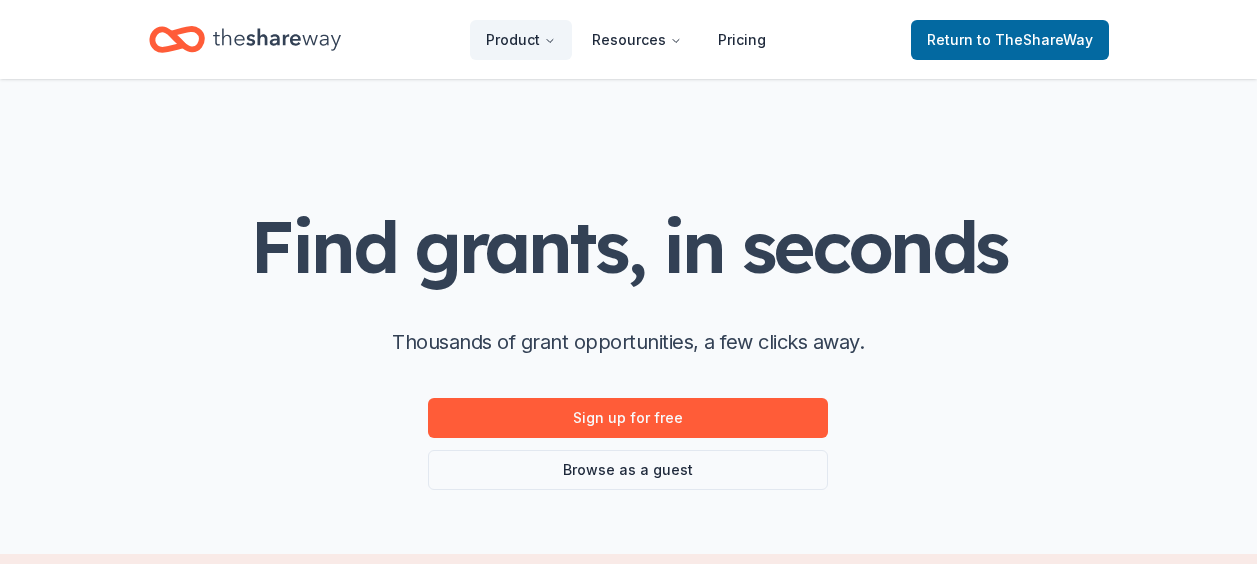 scroll, scrollTop: 0, scrollLeft: 0, axis: both 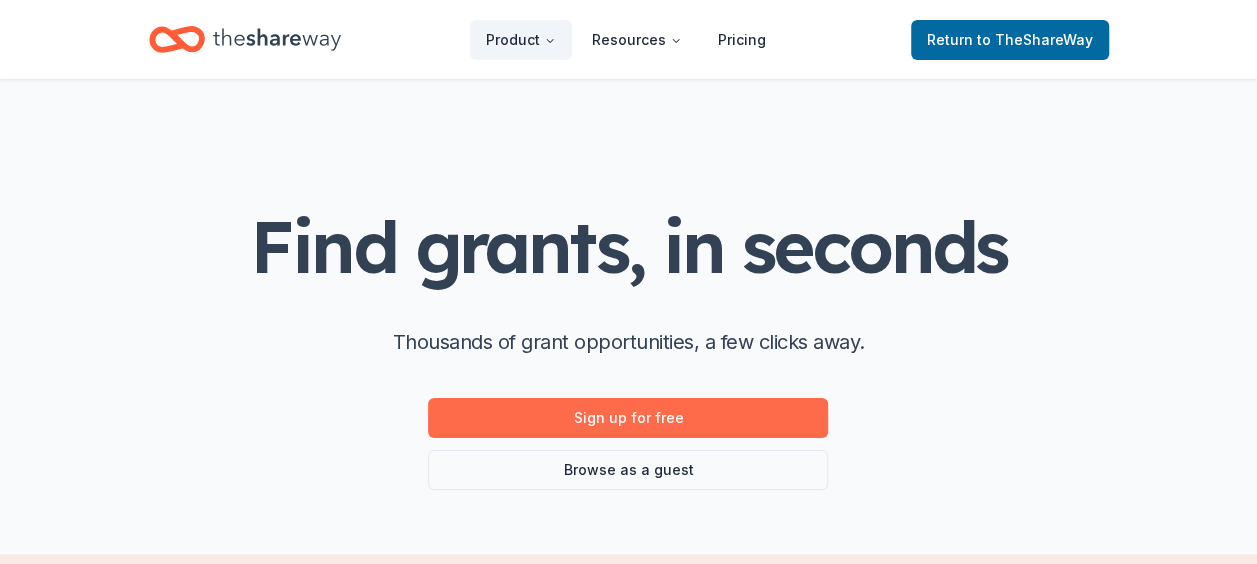 click on "Sign up for free" at bounding box center (628, 418) 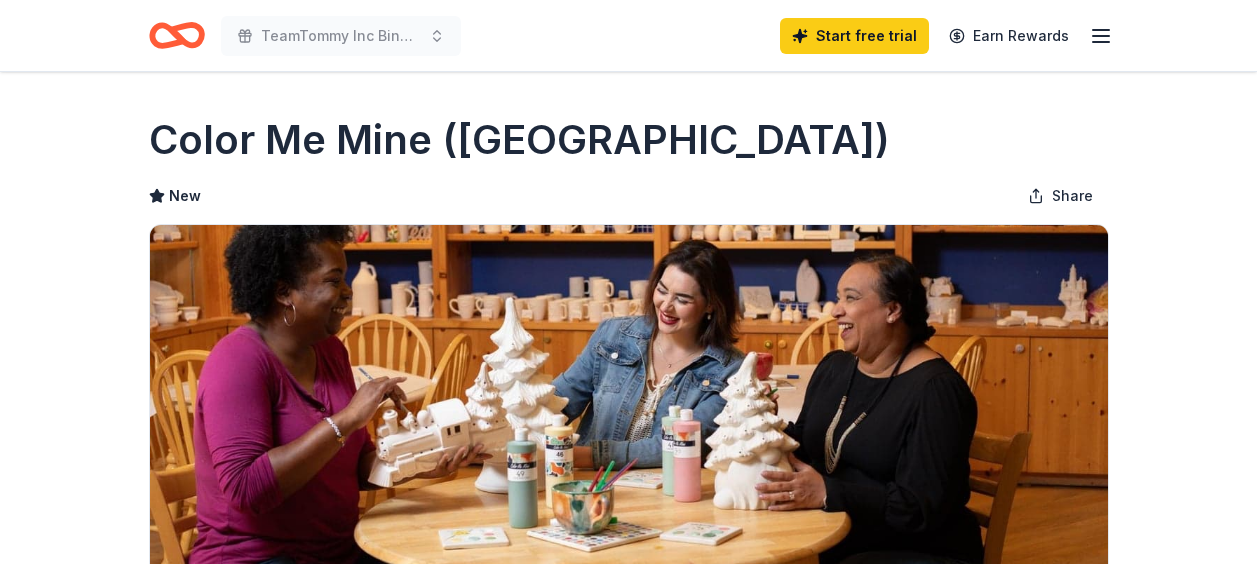 scroll, scrollTop: 0, scrollLeft: 0, axis: both 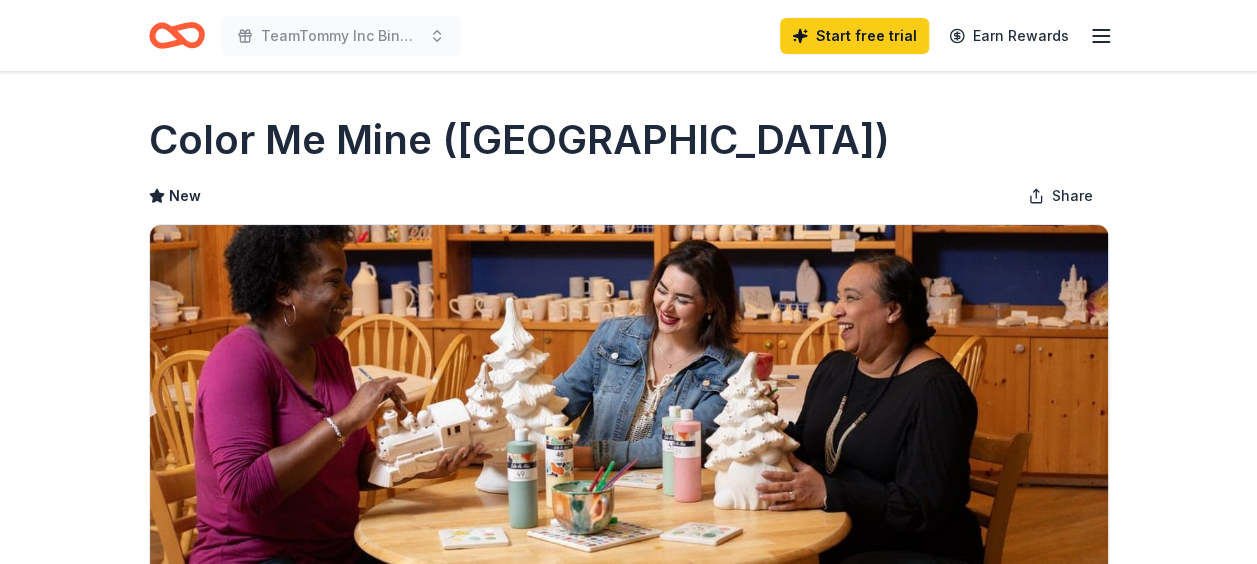 click 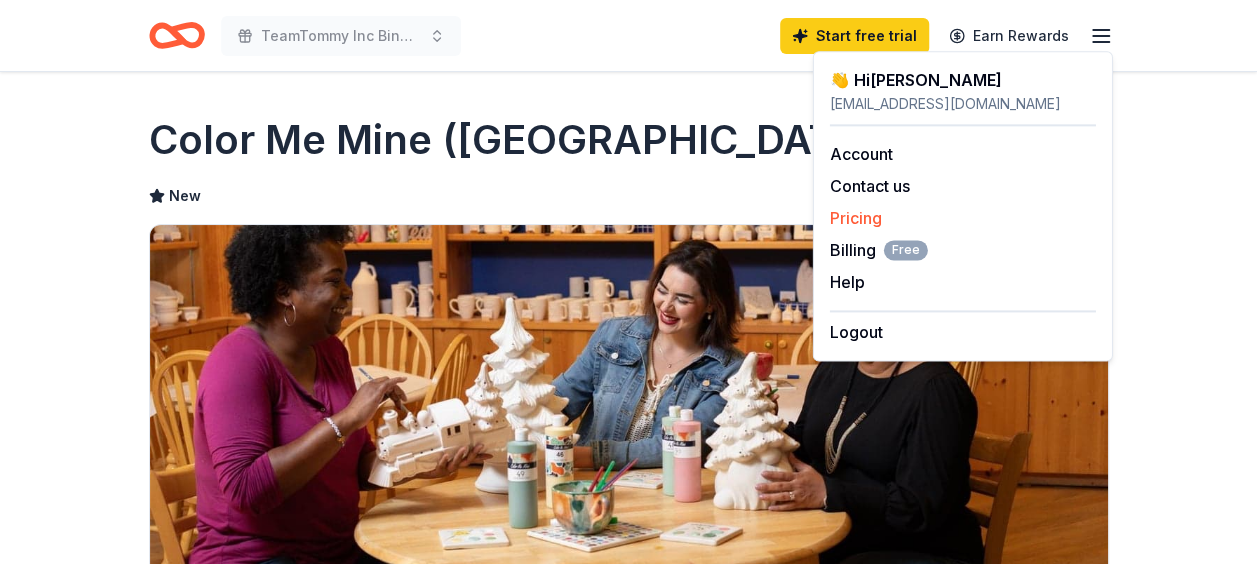 click on "Pricing" at bounding box center [856, 218] 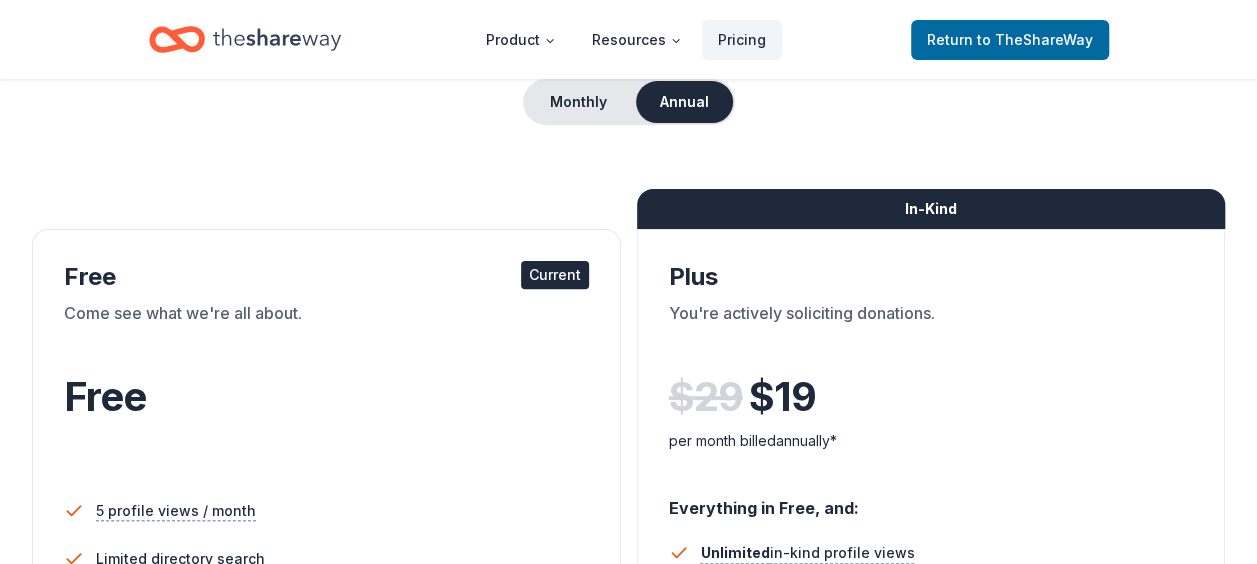 scroll, scrollTop: 100, scrollLeft: 0, axis: vertical 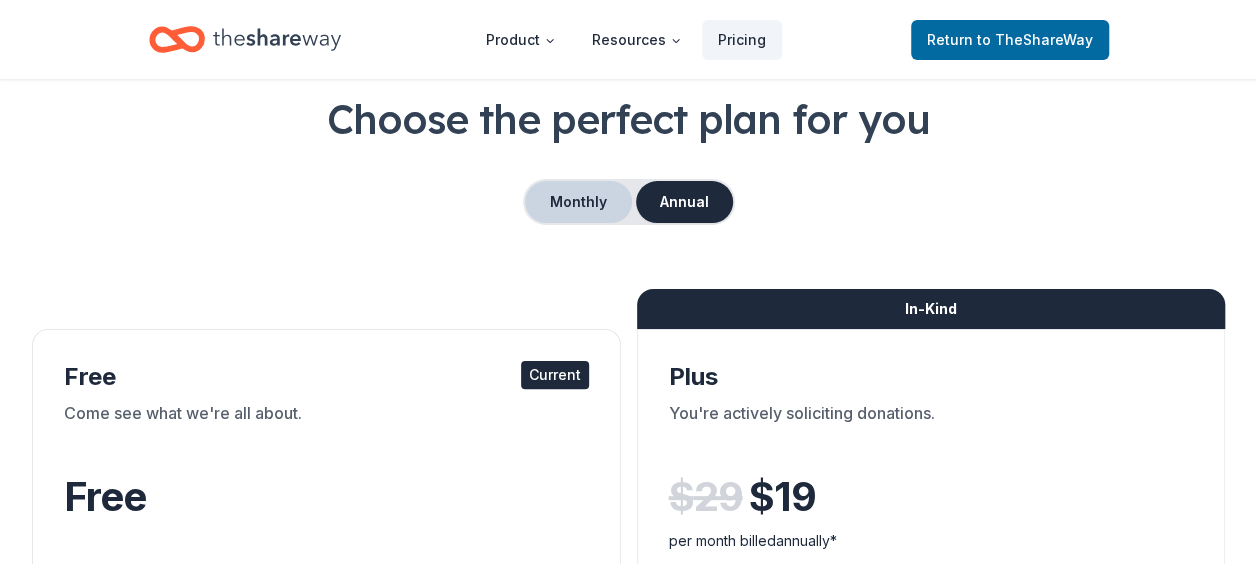 click on "Monthly" at bounding box center [578, 202] 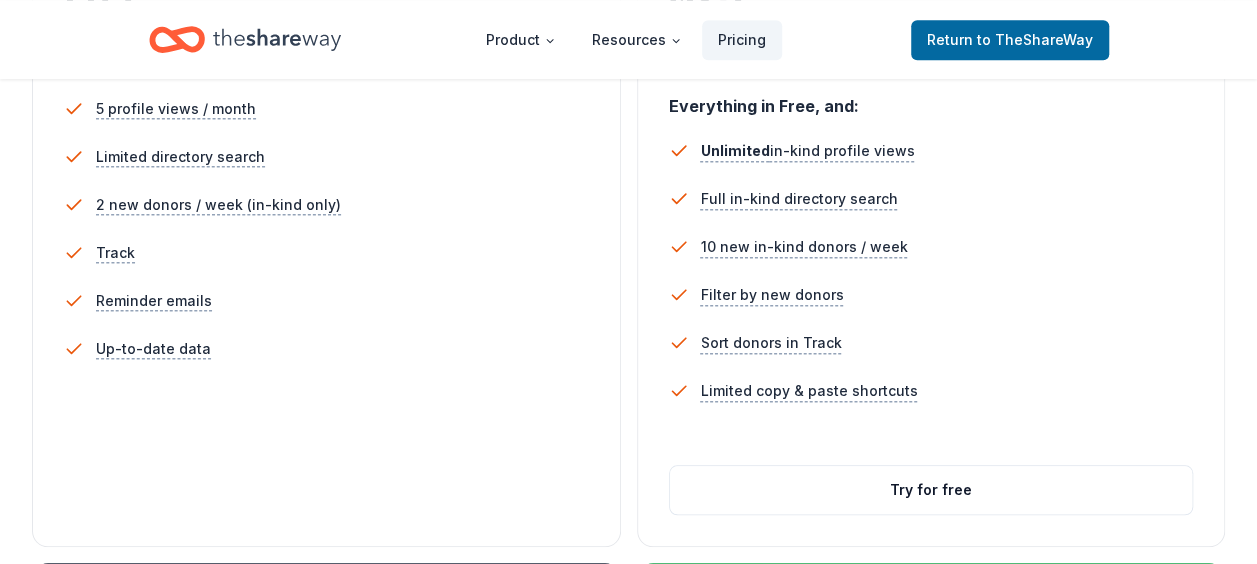 scroll, scrollTop: 300, scrollLeft: 0, axis: vertical 